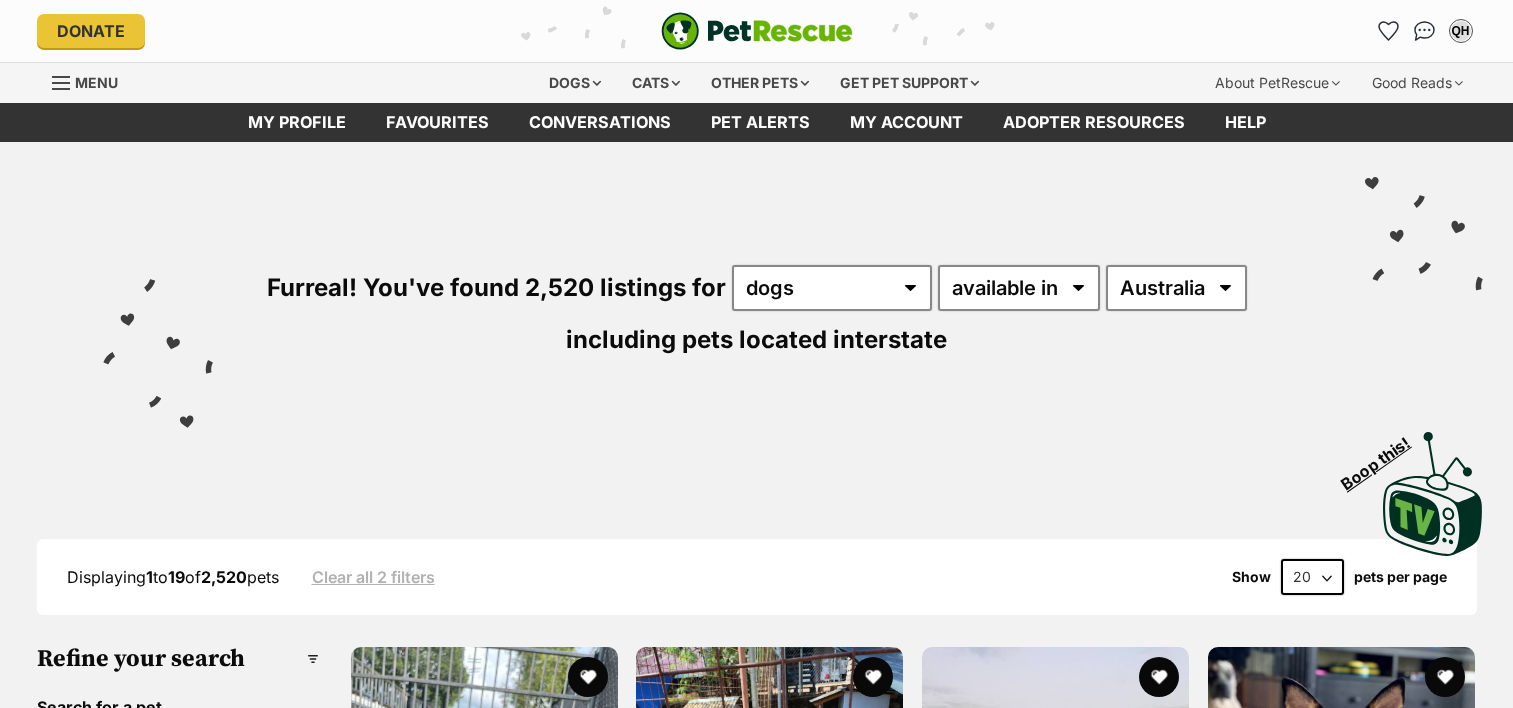 scroll, scrollTop: 0, scrollLeft: 0, axis: both 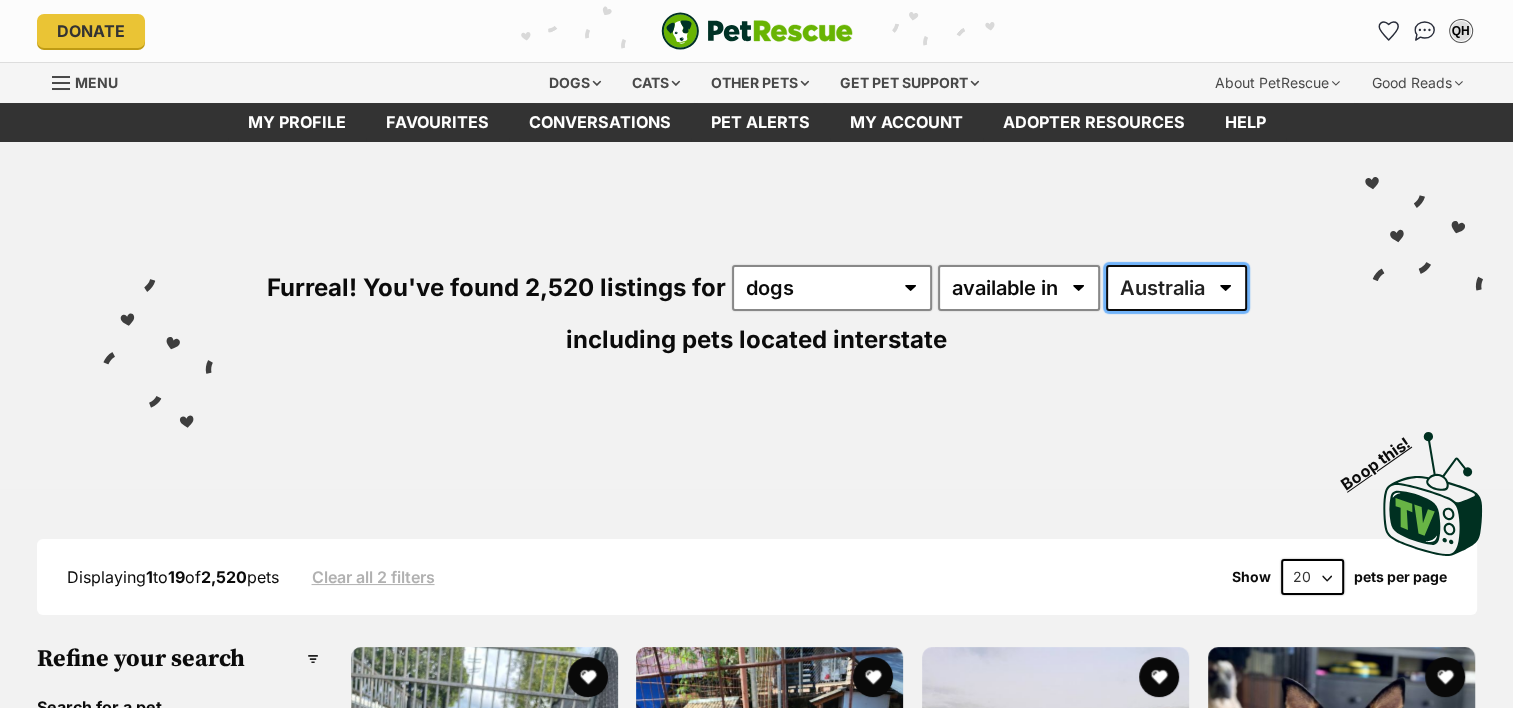 click on "Australia
ACT
NSW
NT
QLD
SA
TAS
VIC
WA" at bounding box center [1176, 288] 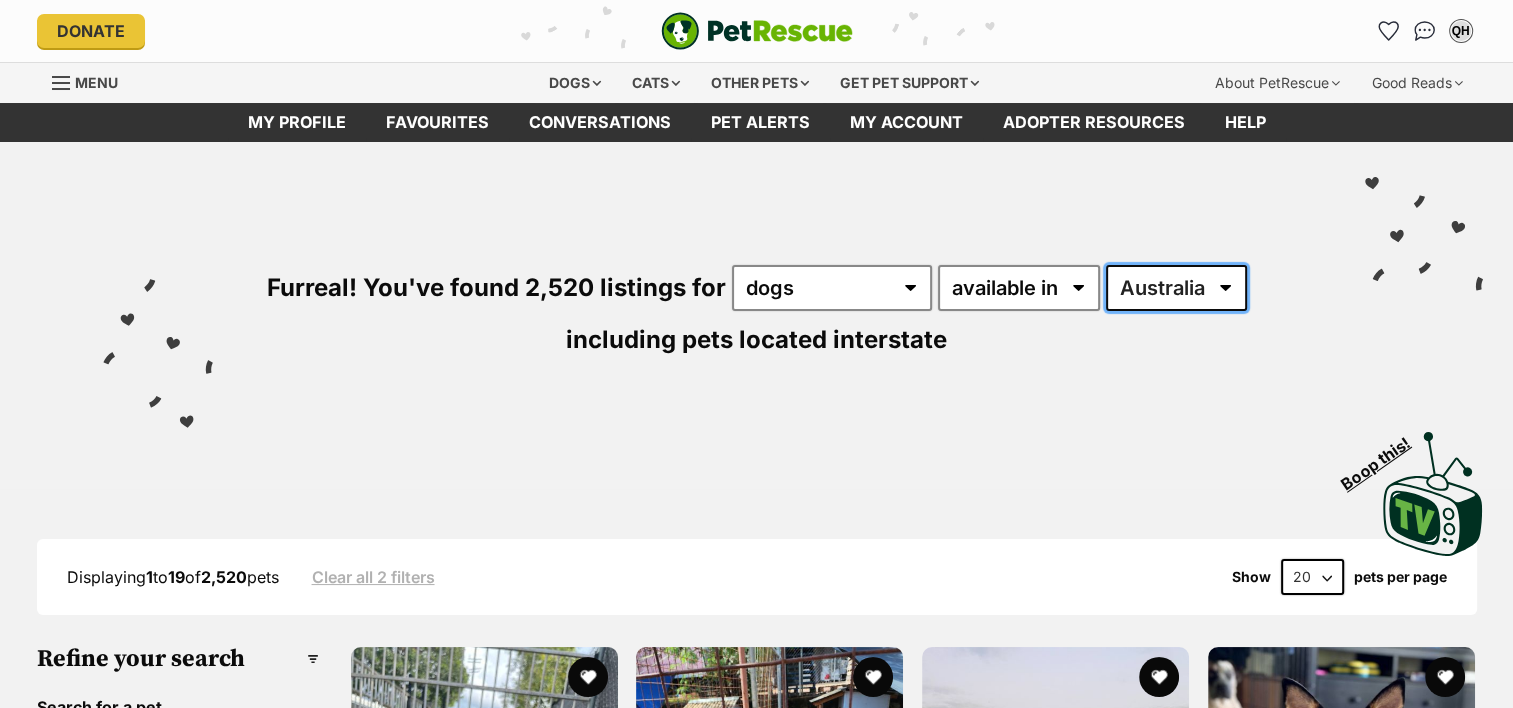 select on "QLD" 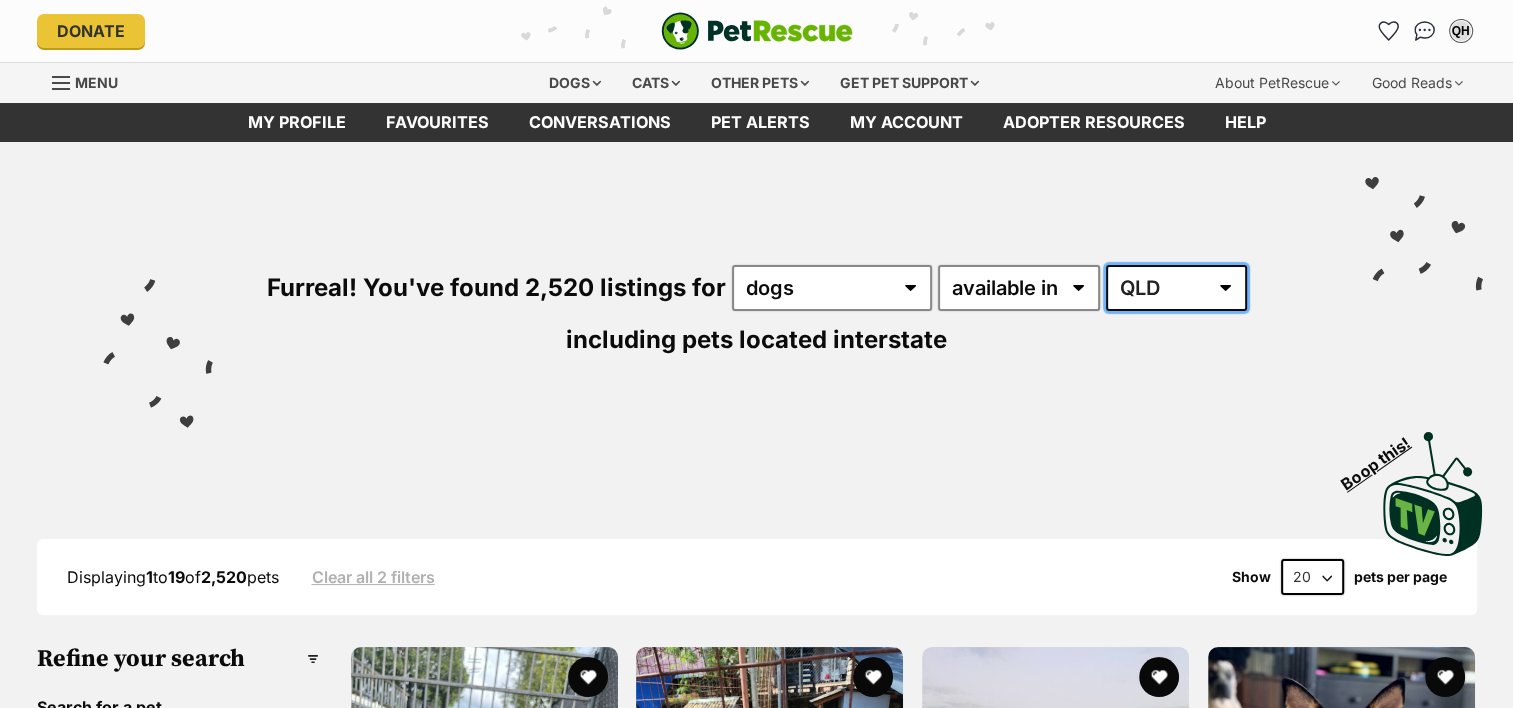 click on "Australia
ACT
NSW
NT
QLD
SA
TAS
VIC
WA" at bounding box center (1176, 288) 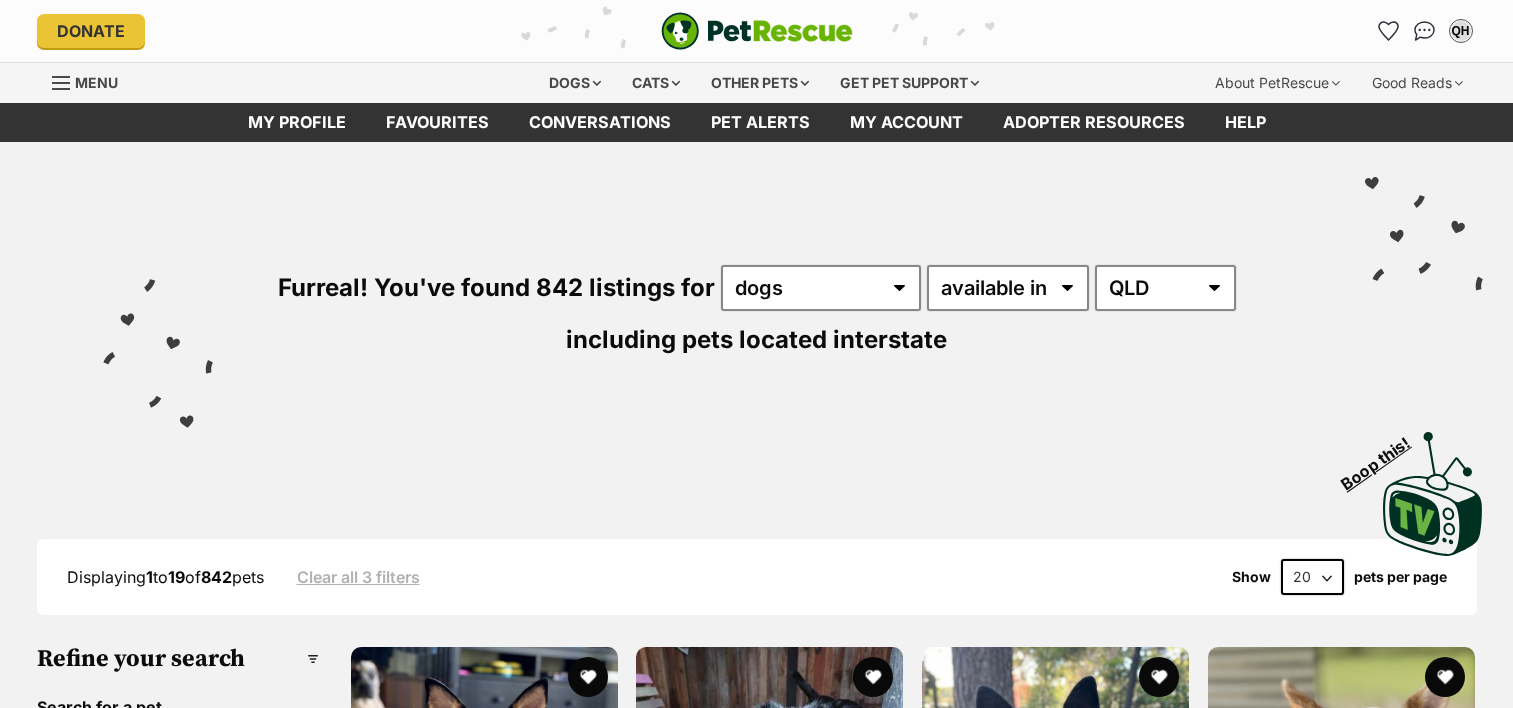 scroll, scrollTop: 0, scrollLeft: 0, axis: both 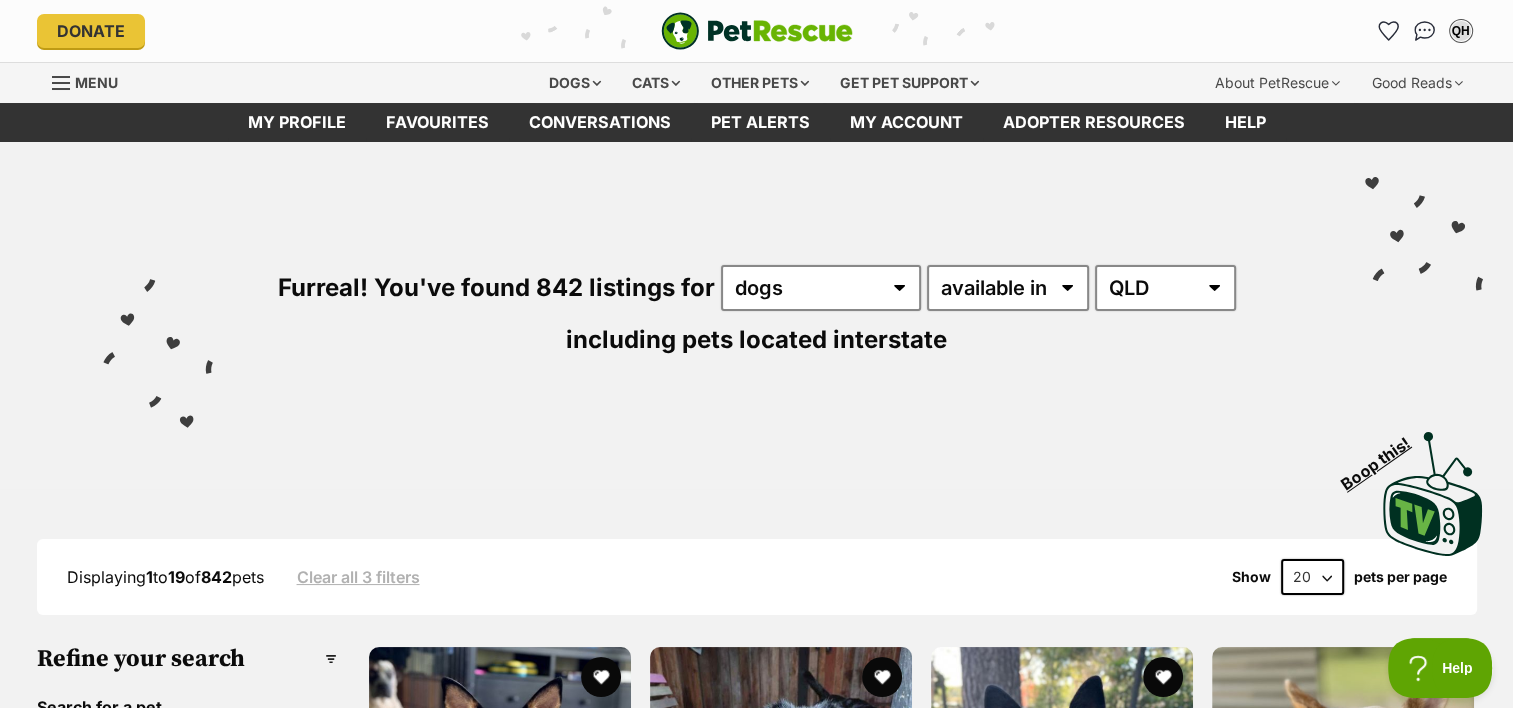click on "20 40 60" at bounding box center [1312, 577] 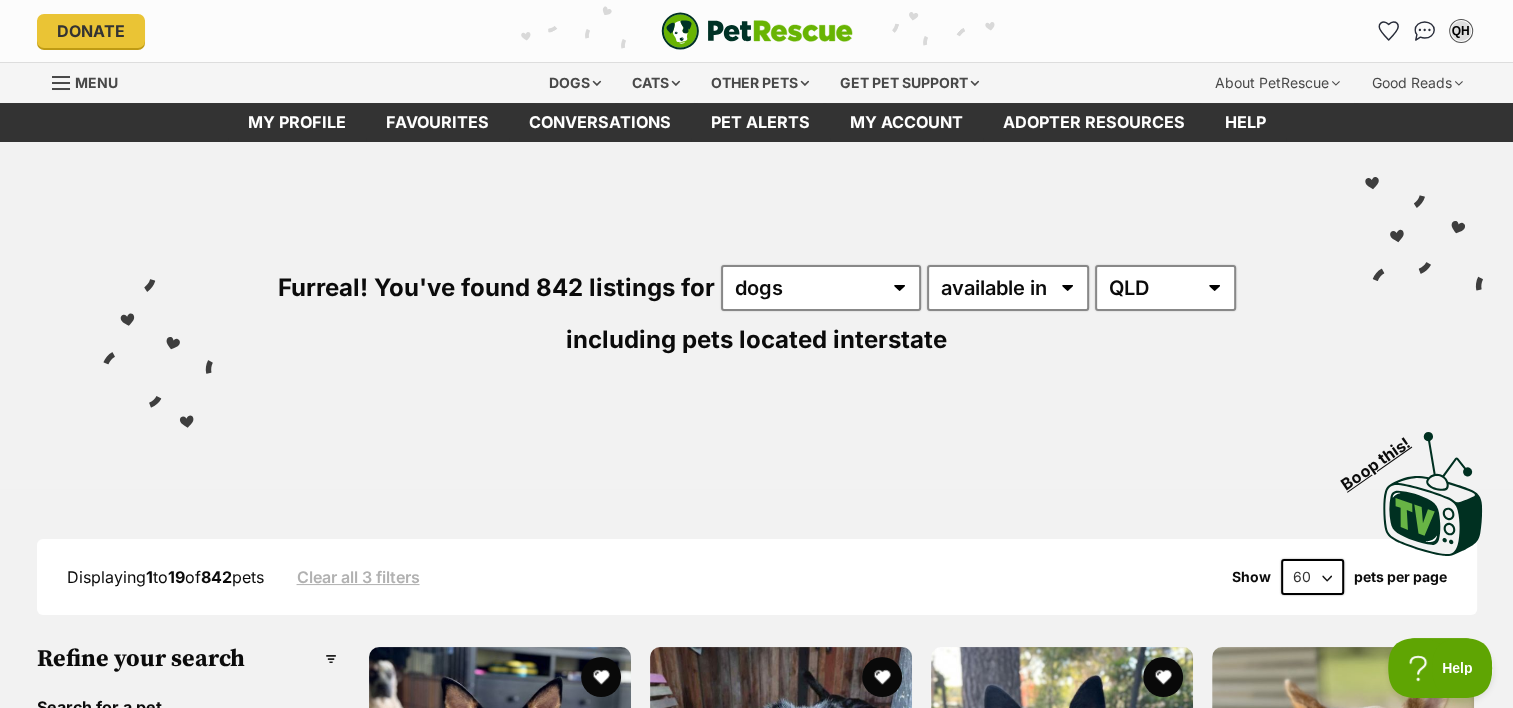 click on "20 40 60" at bounding box center [1312, 577] 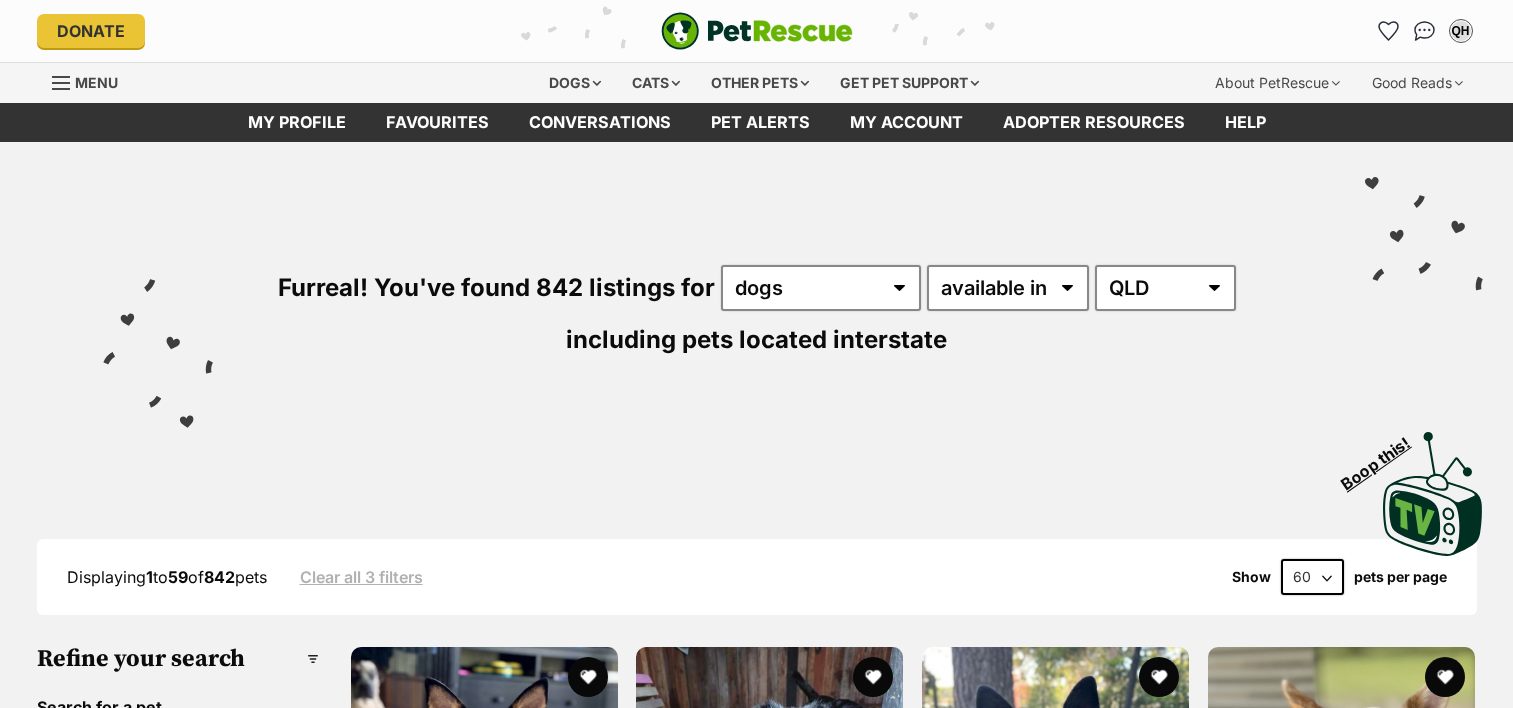 scroll, scrollTop: 0, scrollLeft: 0, axis: both 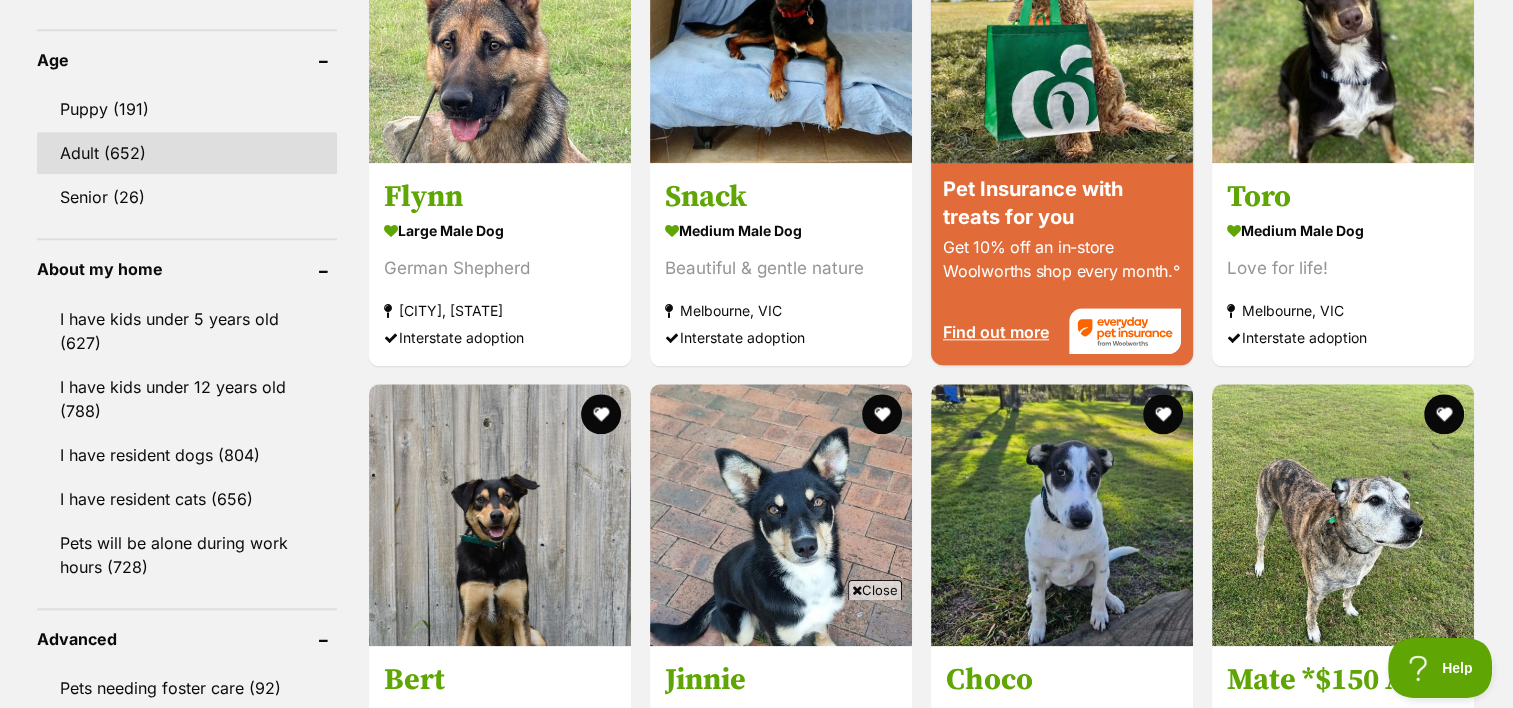 click on "Adult (652)" at bounding box center [187, 153] 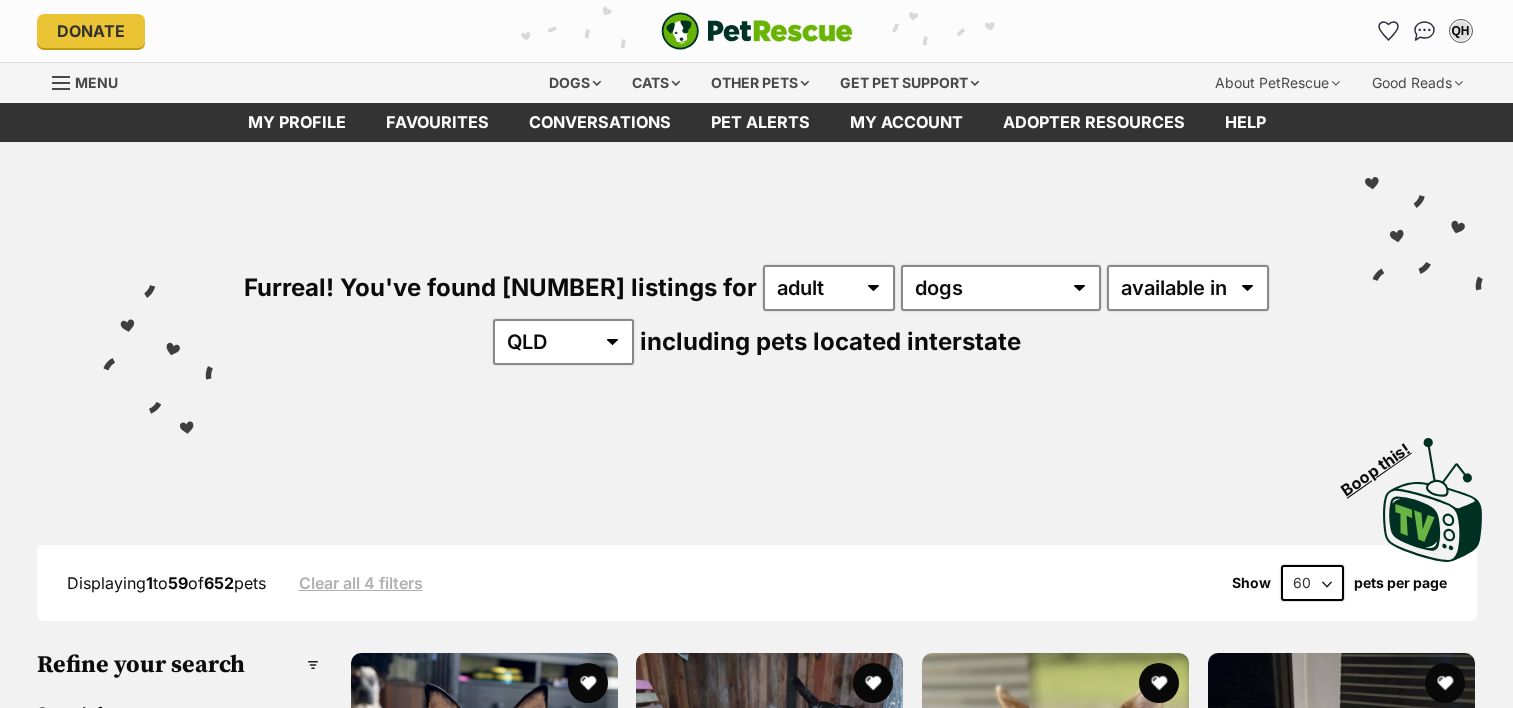 scroll, scrollTop: 0, scrollLeft: 0, axis: both 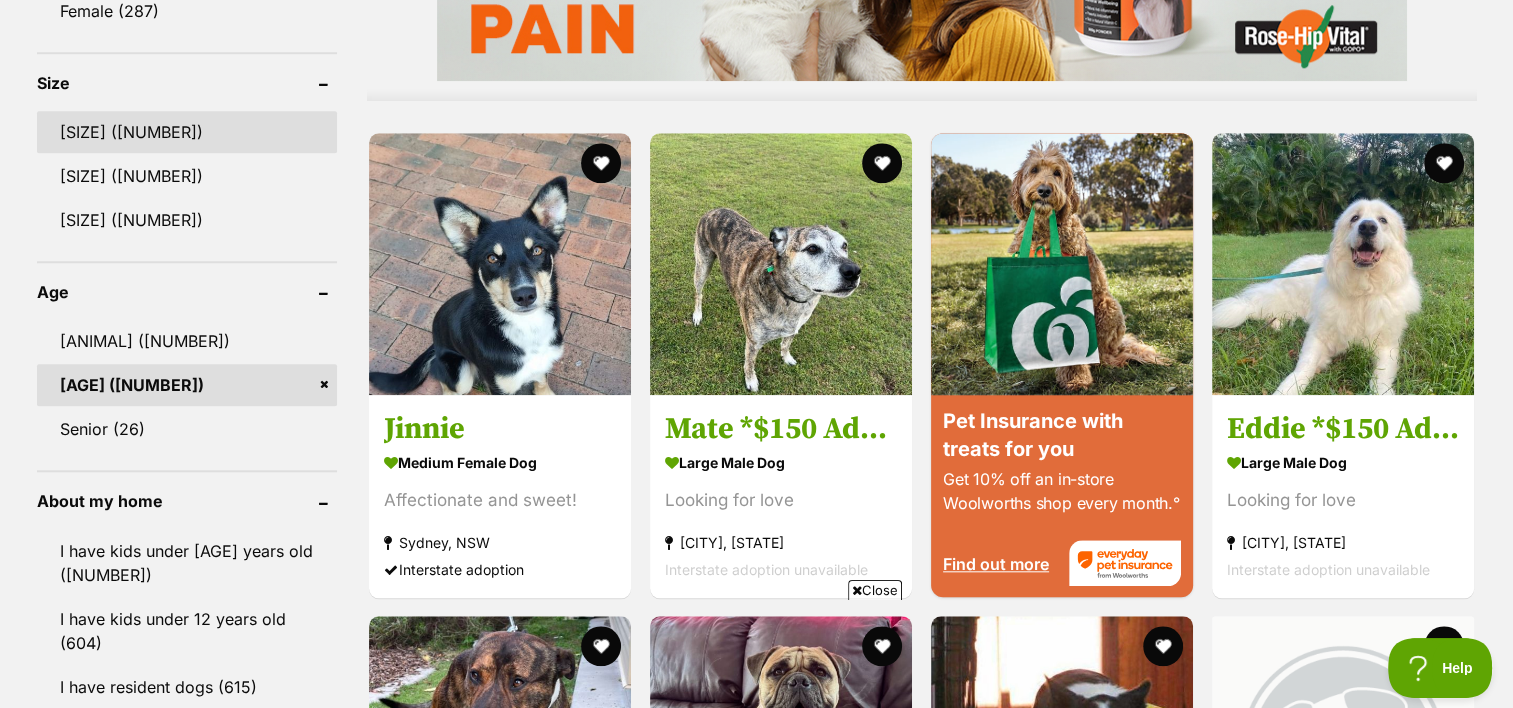 click on "[SIZE] ([NUMBER])" at bounding box center (187, 132) 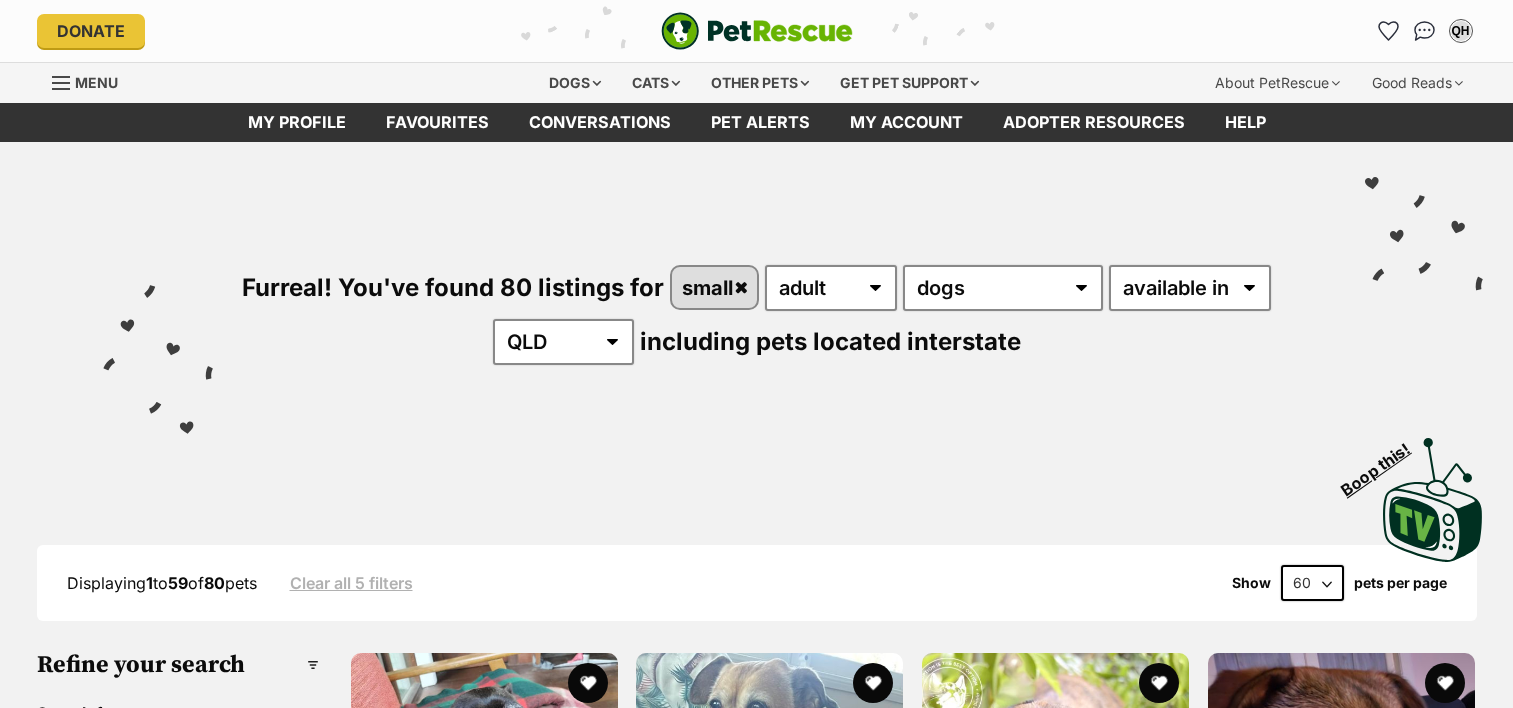scroll, scrollTop: 0, scrollLeft: 0, axis: both 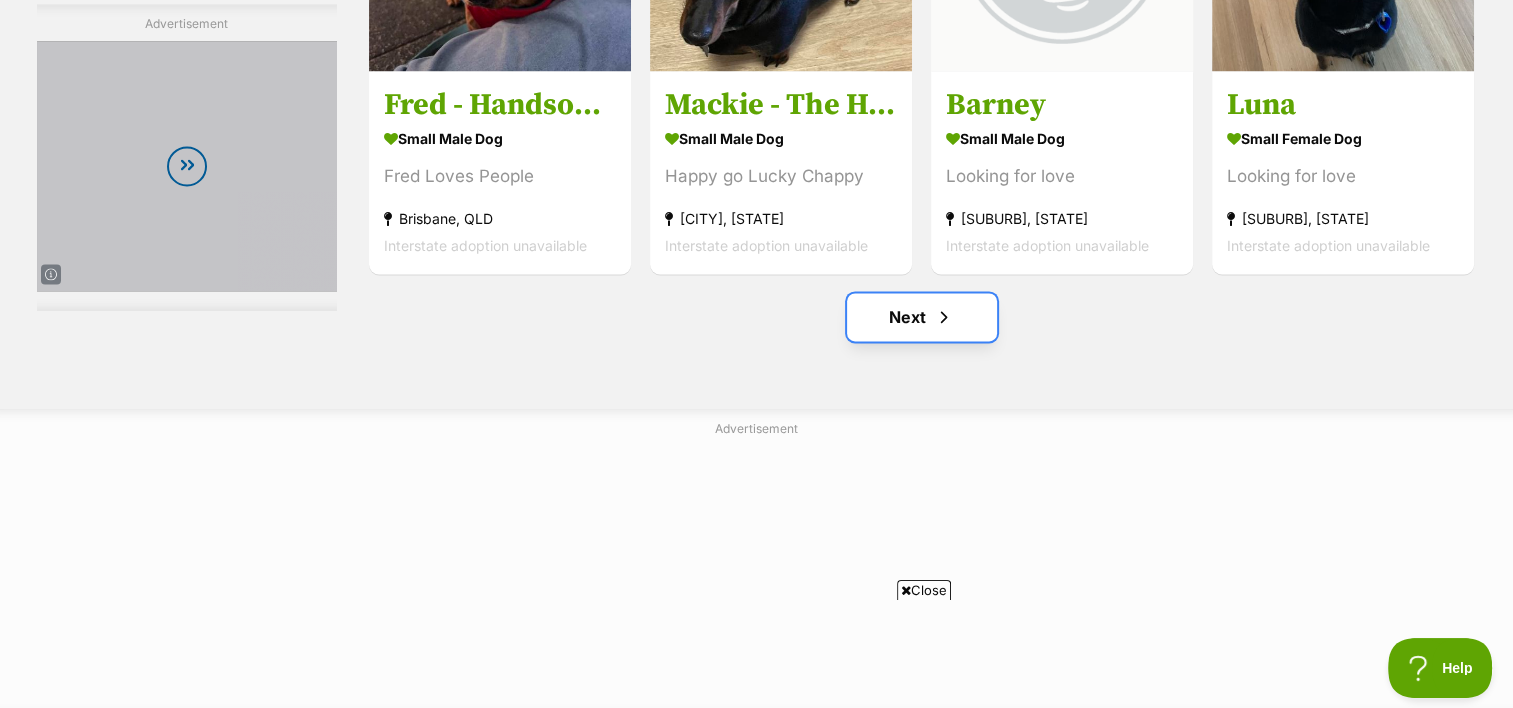 click on "Next" at bounding box center (922, 317) 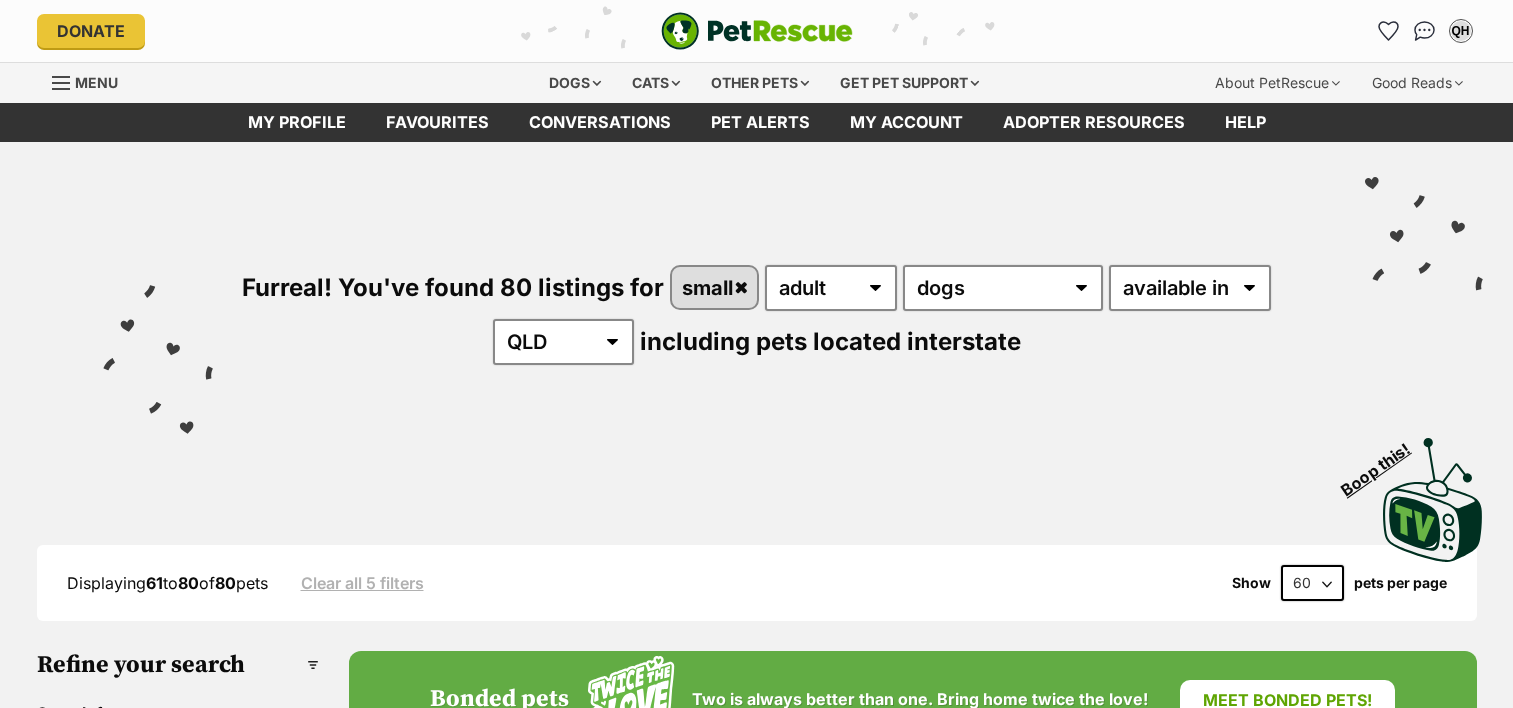 scroll, scrollTop: 0, scrollLeft: 0, axis: both 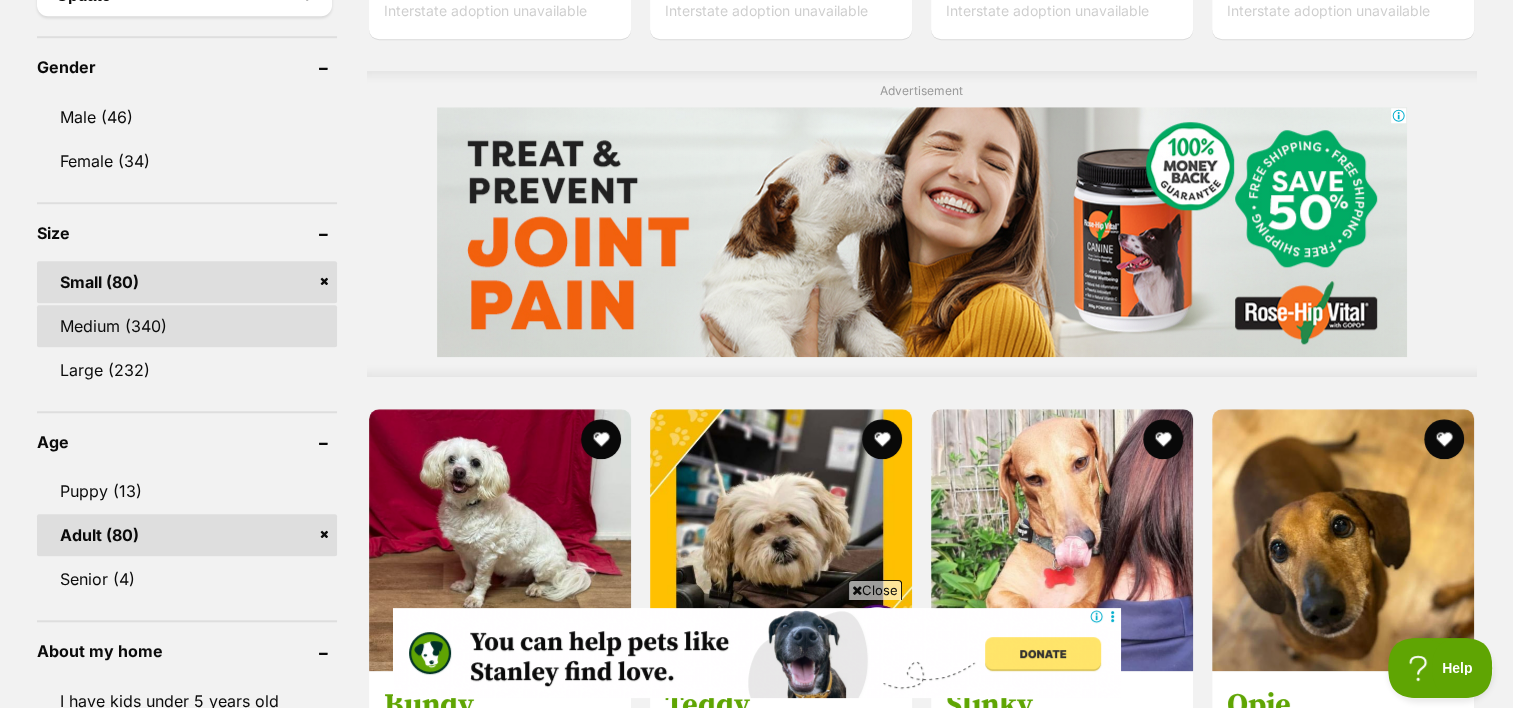 click on "Medium (340)" at bounding box center (187, 326) 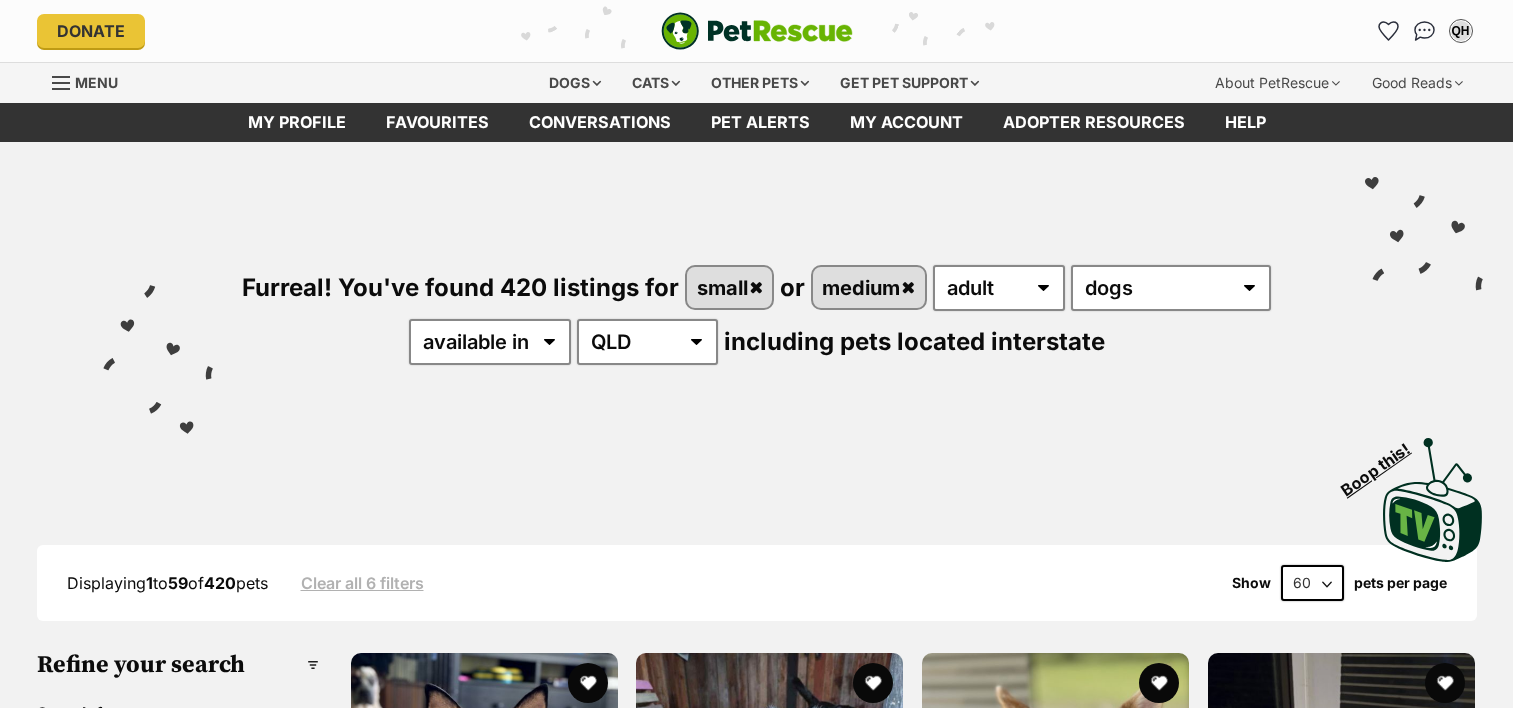 scroll, scrollTop: 0, scrollLeft: 0, axis: both 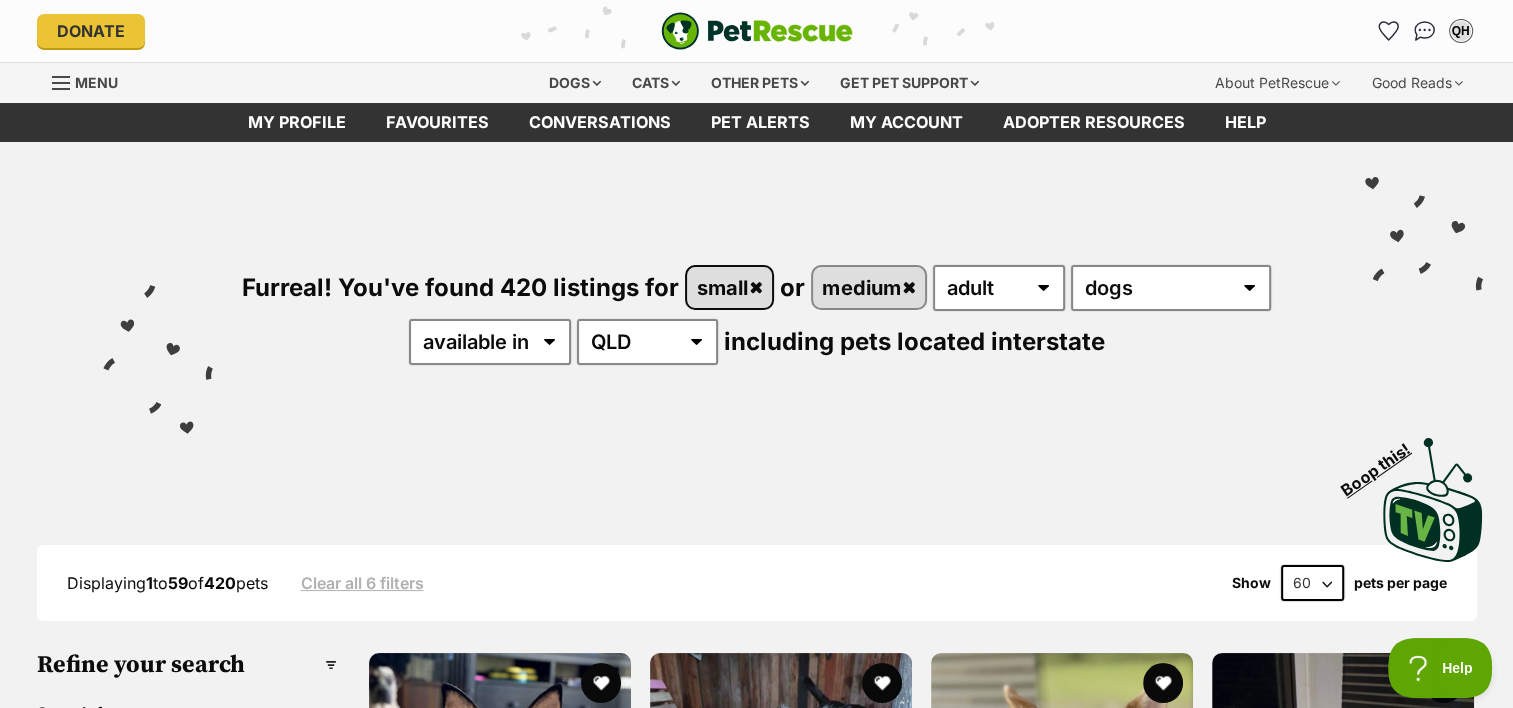 click on "small" at bounding box center (729, 287) 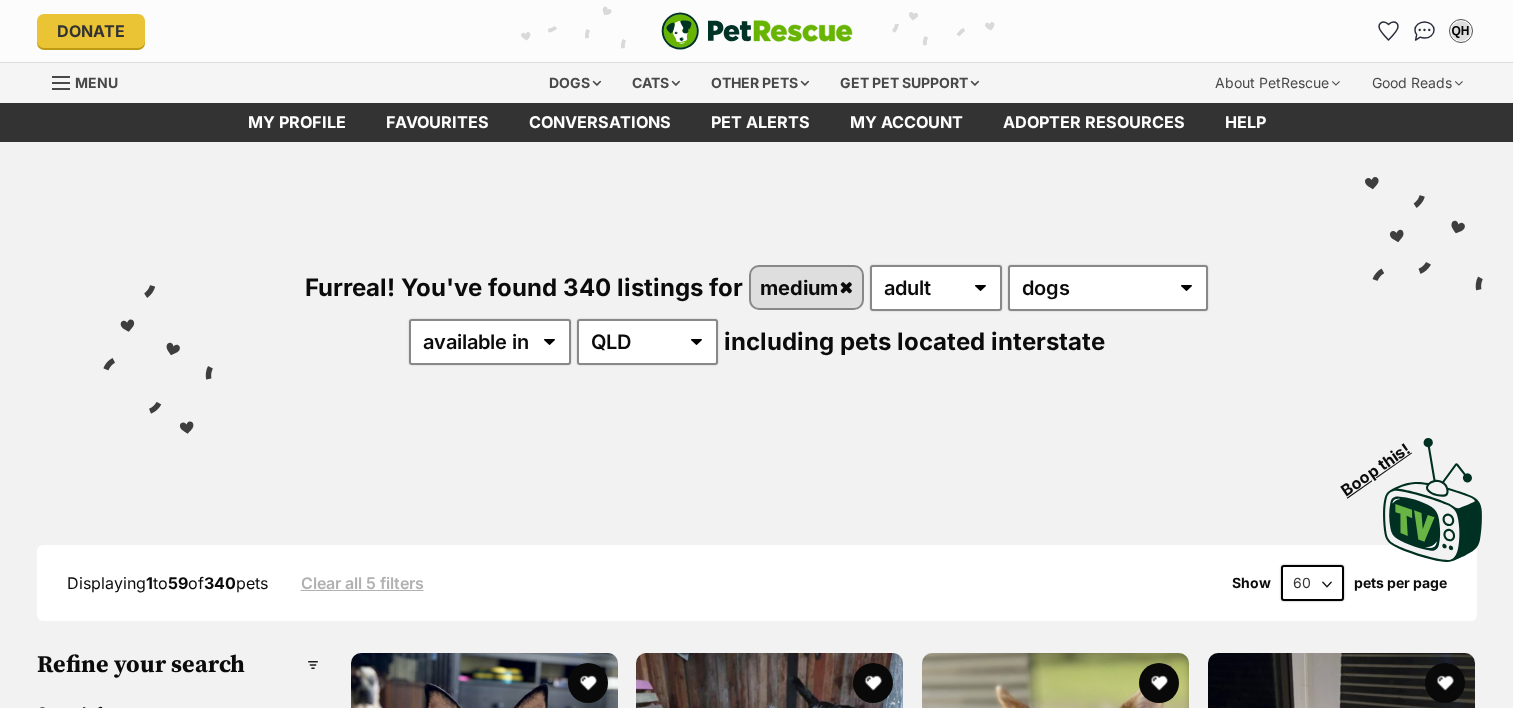 scroll, scrollTop: 0, scrollLeft: 0, axis: both 